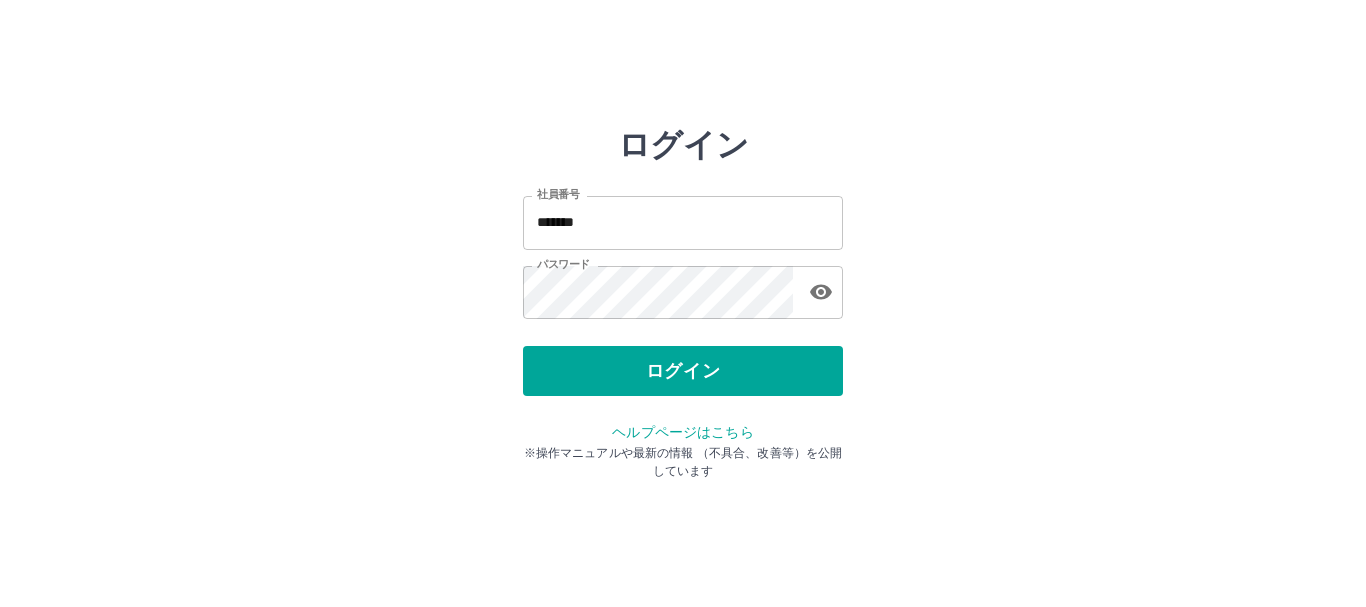 scroll, scrollTop: 0, scrollLeft: 0, axis: both 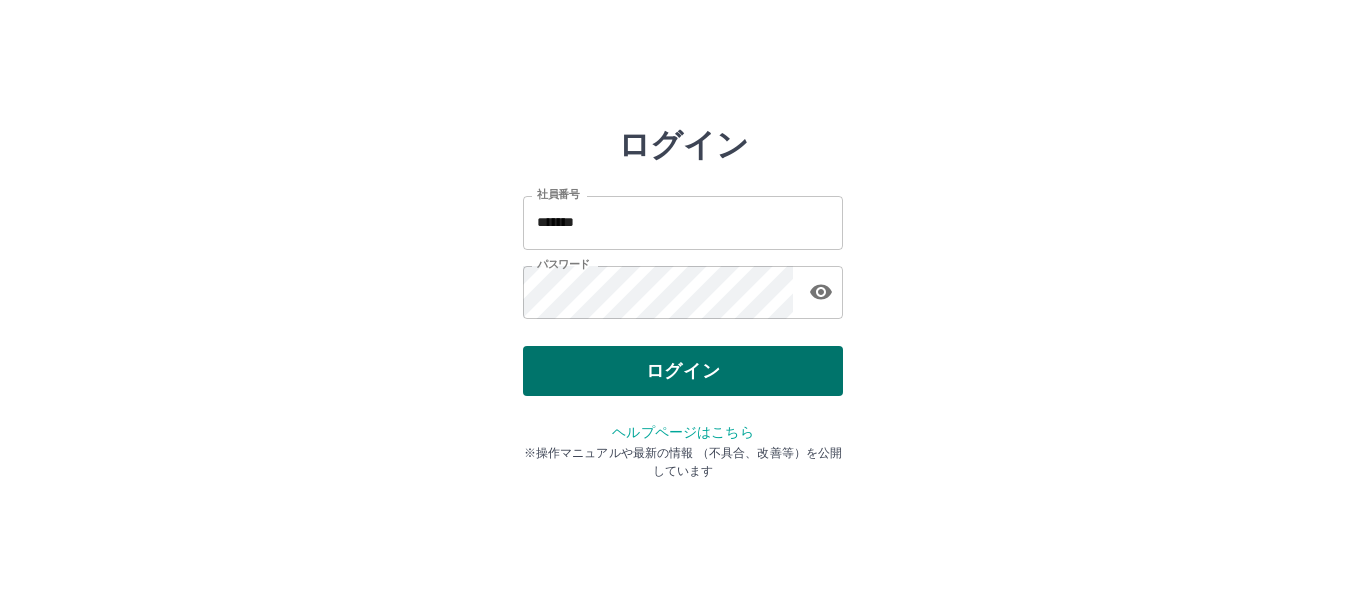 click on "ログイン" at bounding box center (683, 371) 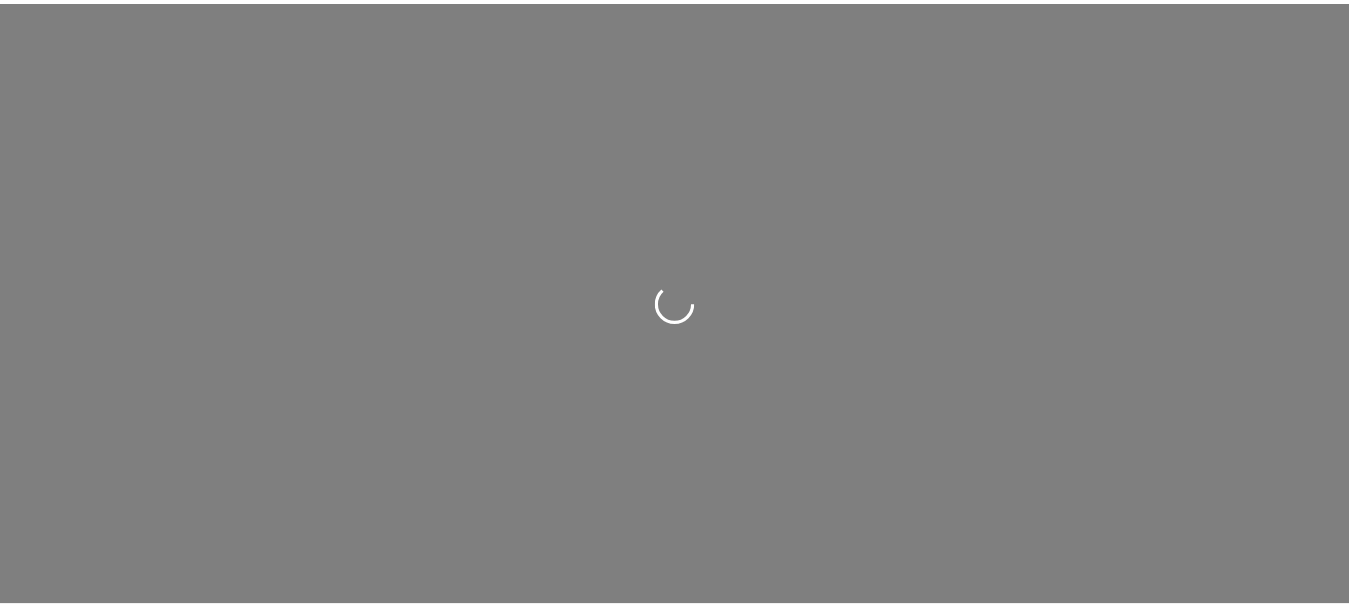scroll, scrollTop: 0, scrollLeft: 0, axis: both 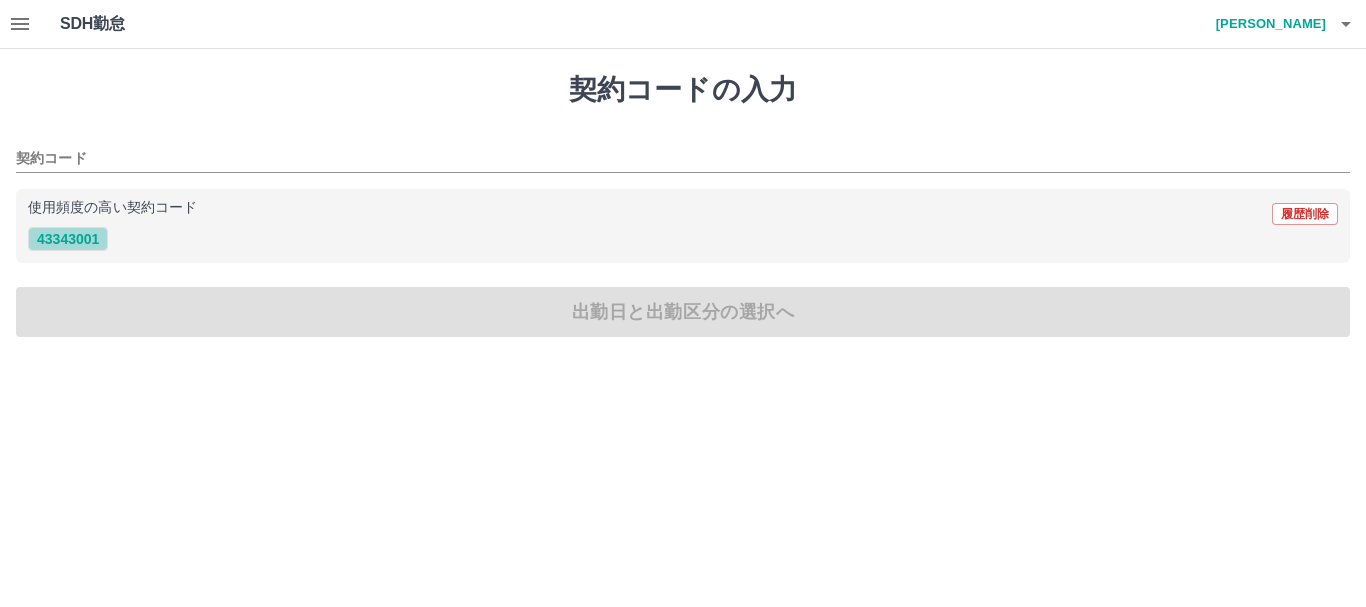 click on "43343001" at bounding box center (68, 239) 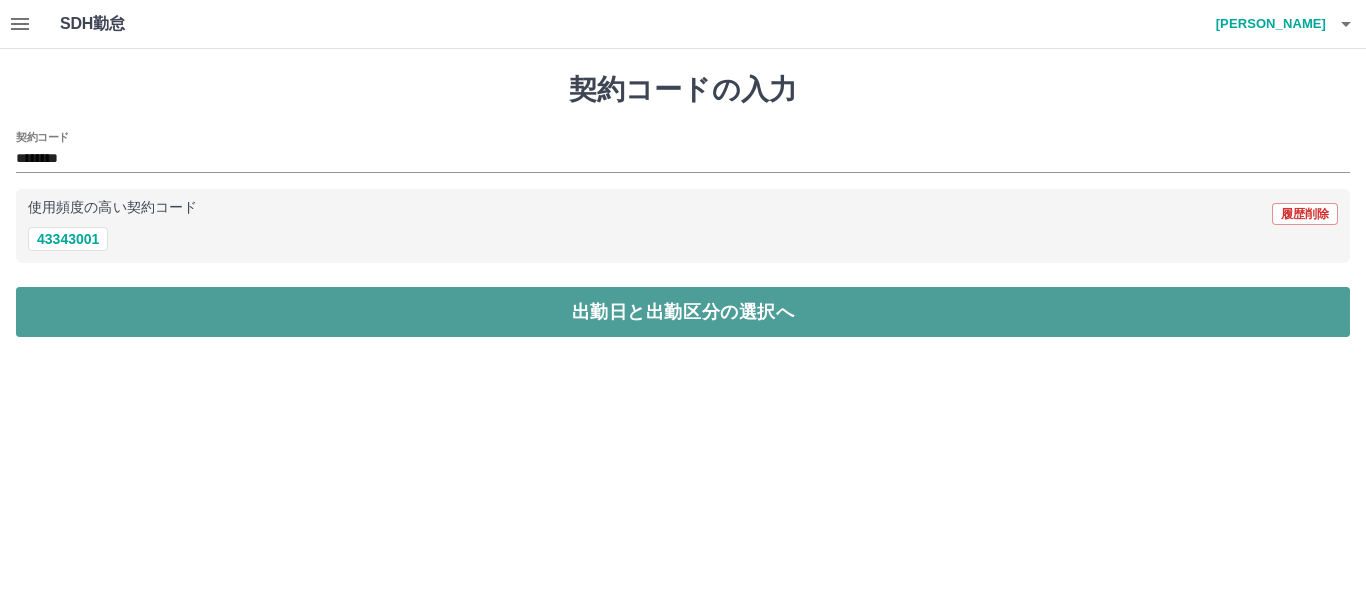 click on "出勤日と出勤区分の選択へ" at bounding box center [683, 312] 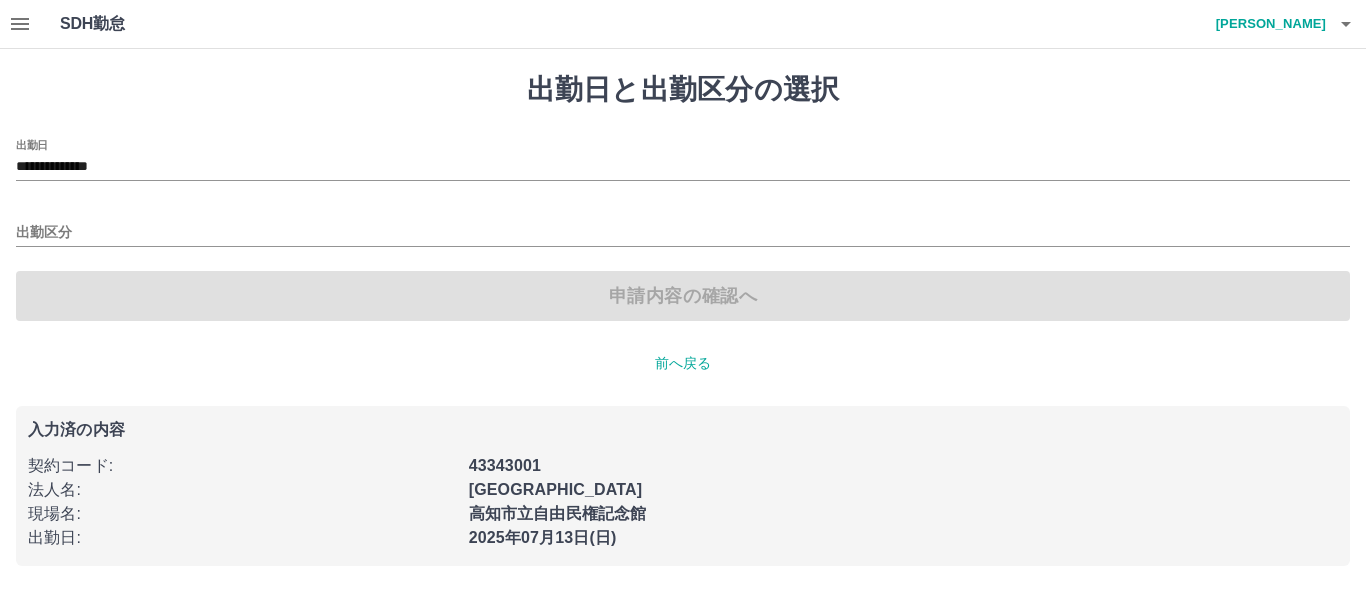 click on "出勤区分" at bounding box center [683, 226] 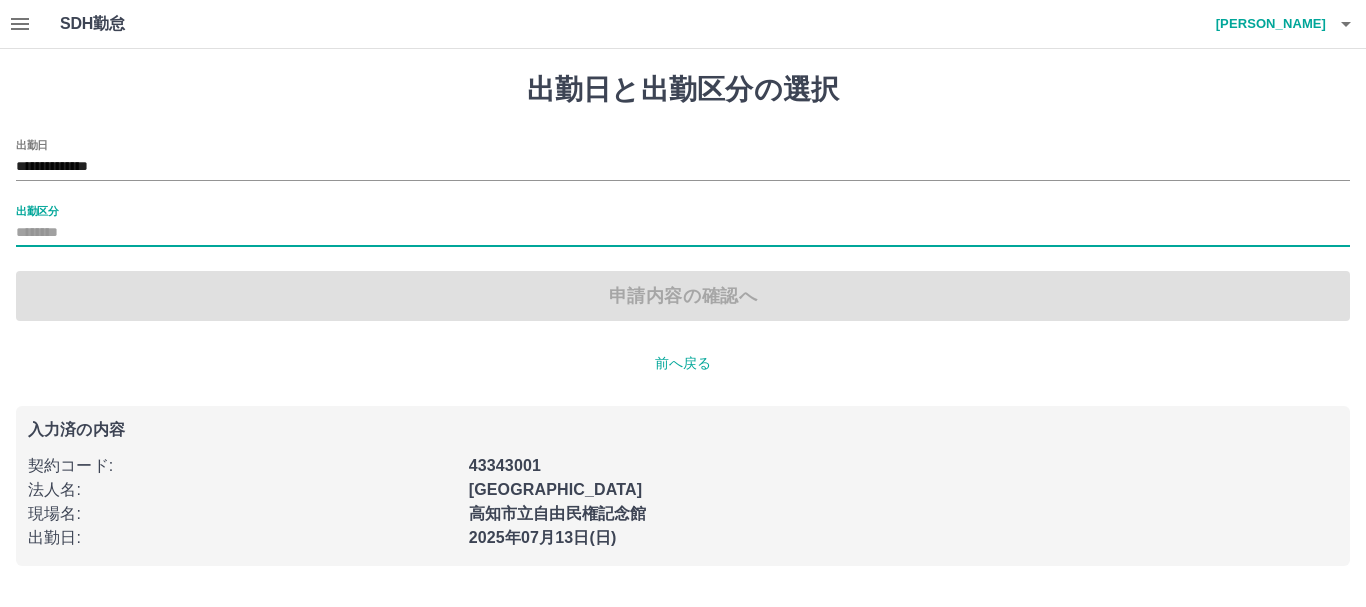 click on "出勤区分" at bounding box center [683, 233] 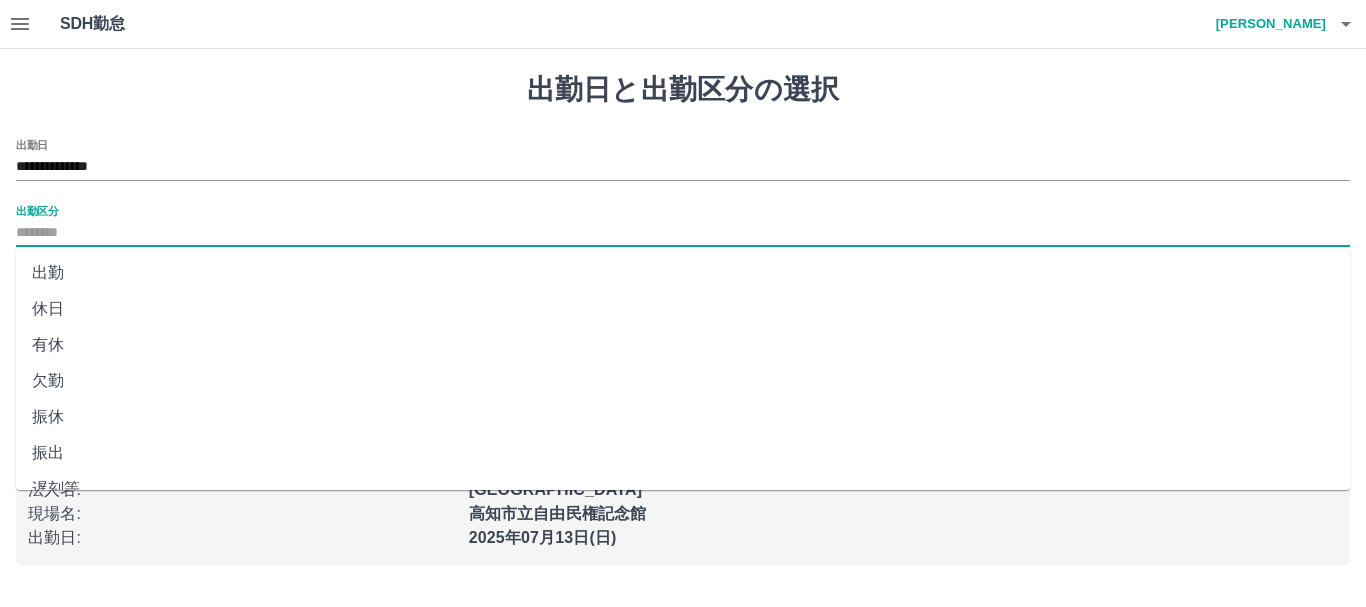 click on "出勤" at bounding box center [683, 273] 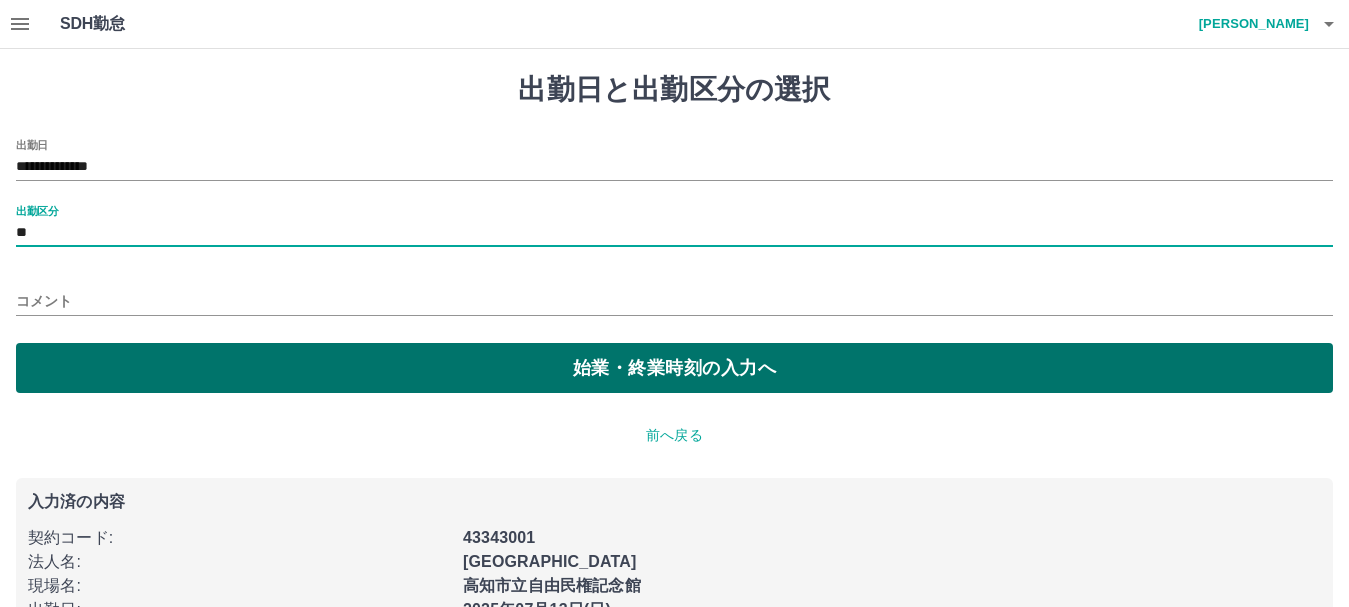 click on "始業・終業時刻の入力へ" at bounding box center (674, 368) 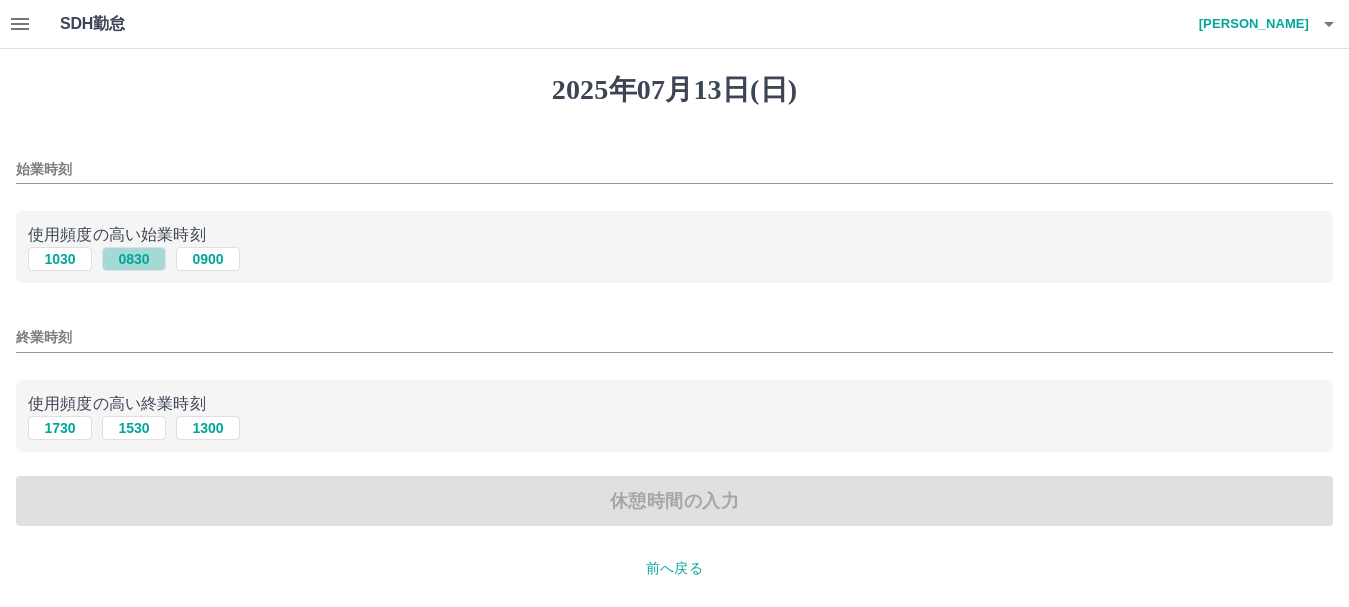 click on "0830" at bounding box center [134, 259] 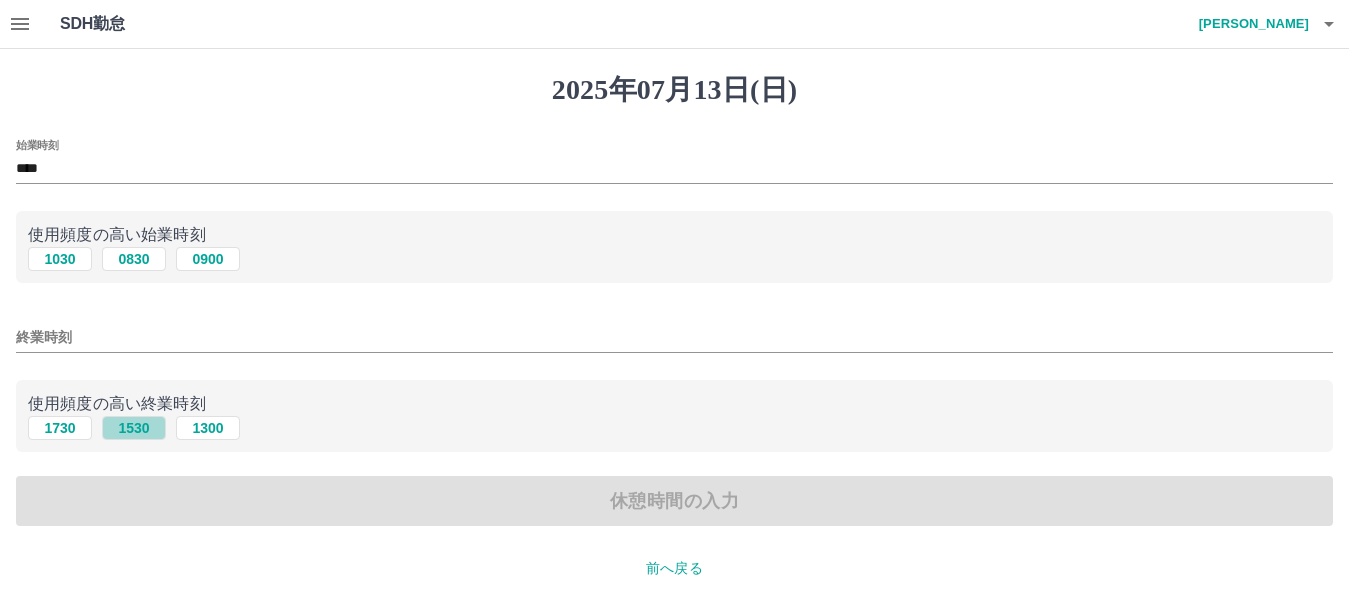 click on "1530" at bounding box center [134, 428] 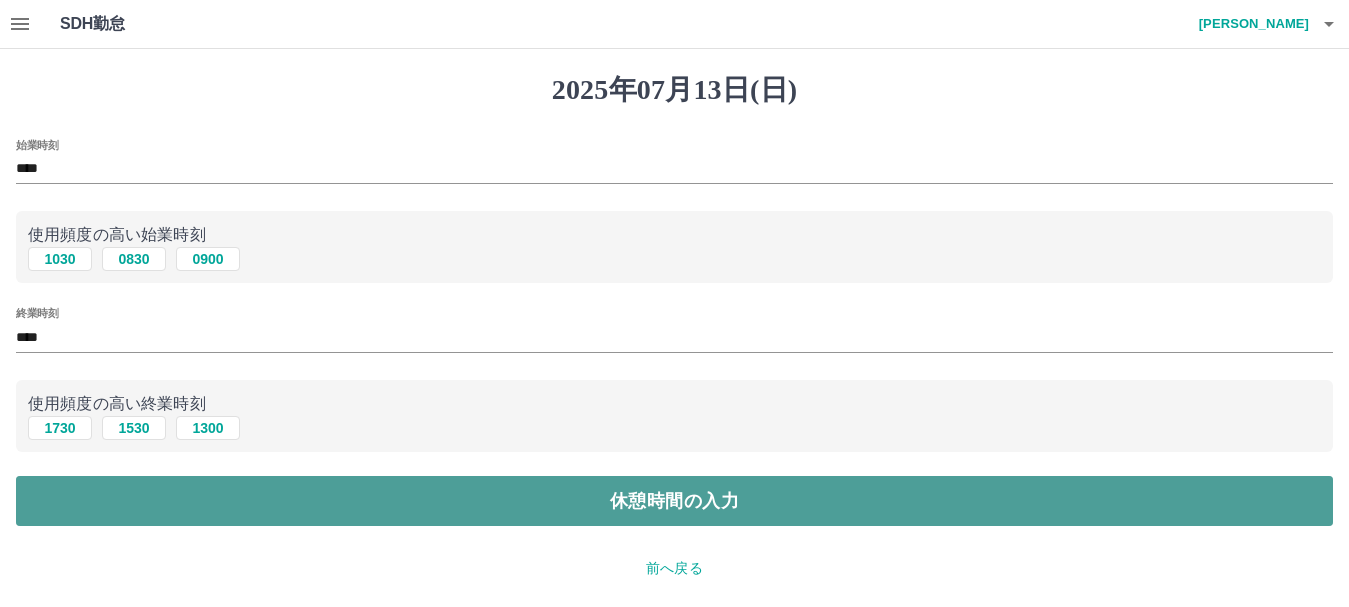 click on "休憩時間の入力" at bounding box center [674, 501] 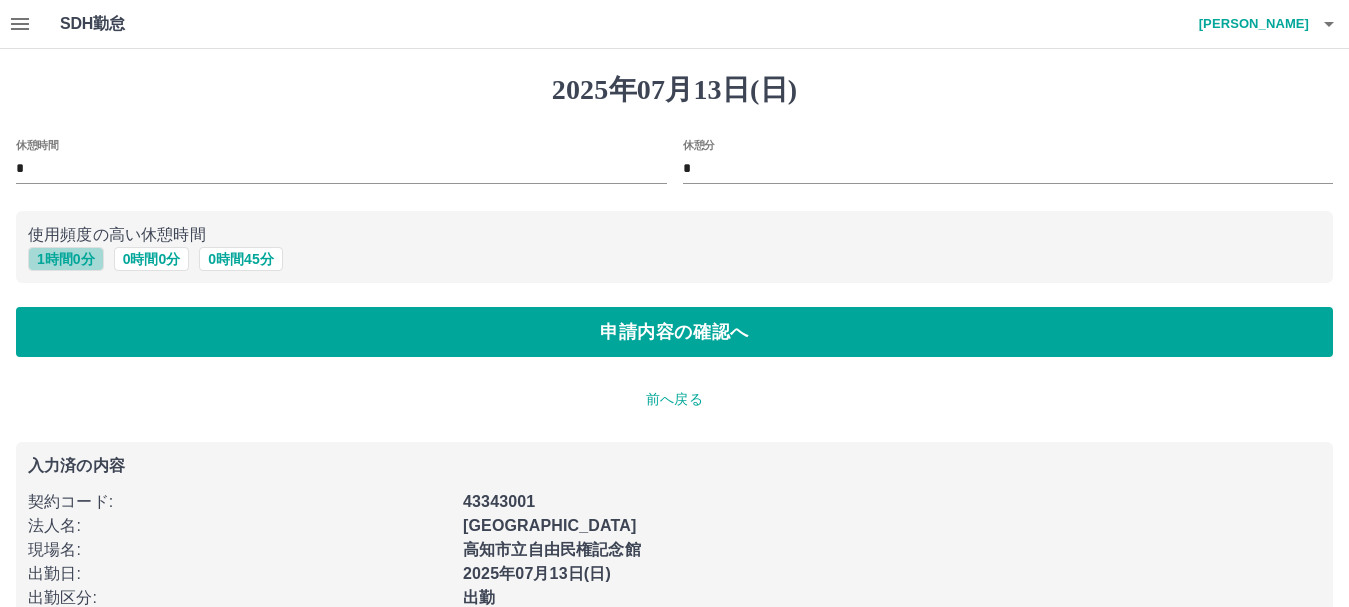 click on "1 時間 0 分" at bounding box center [66, 259] 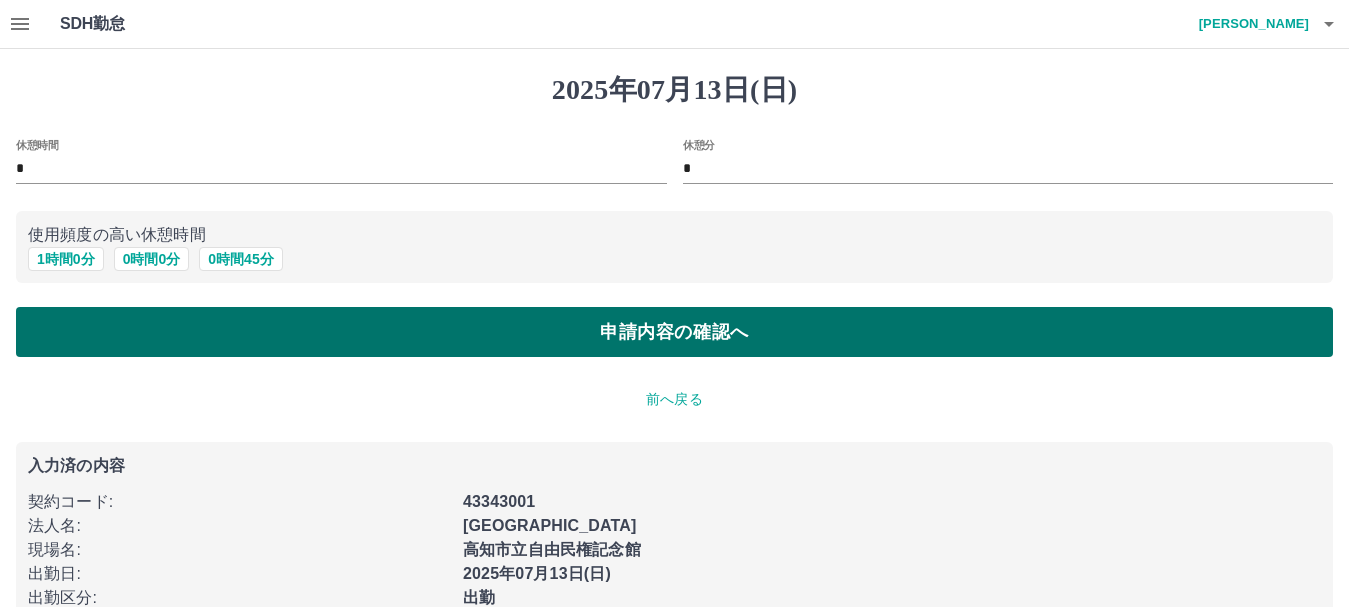 click on "申請内容の確認へ" at bounding box center (674, 332) 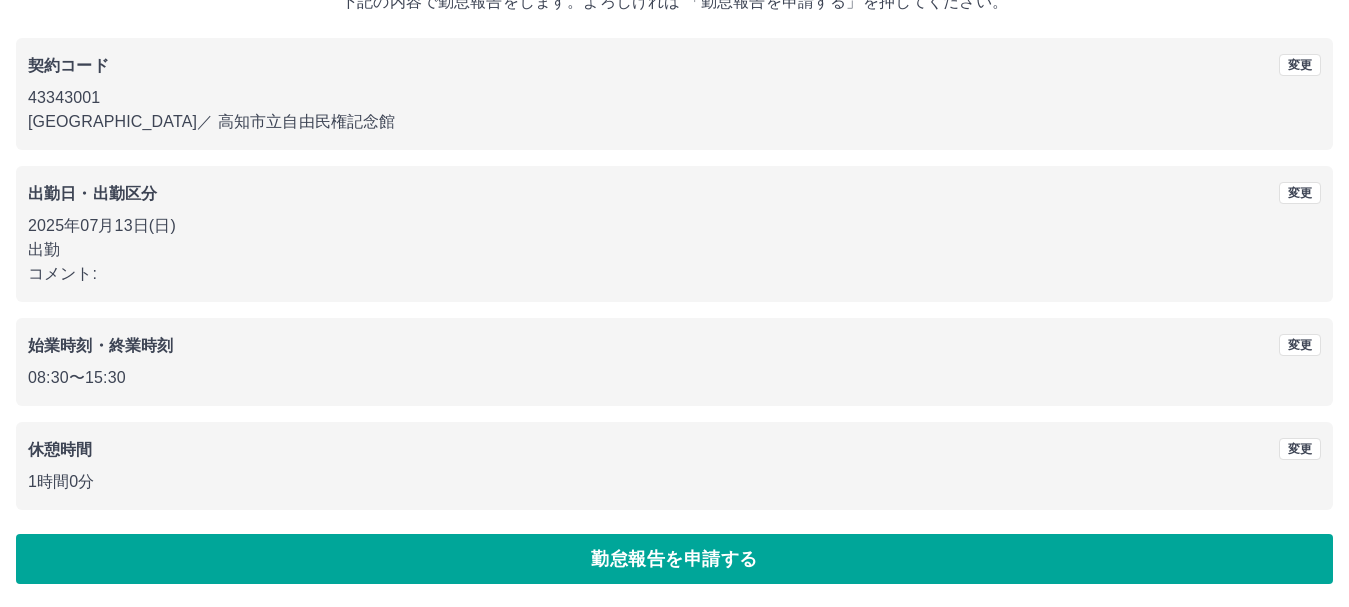 scroll, scrollTop: 142, scrollLeft: 0, axis: vertical 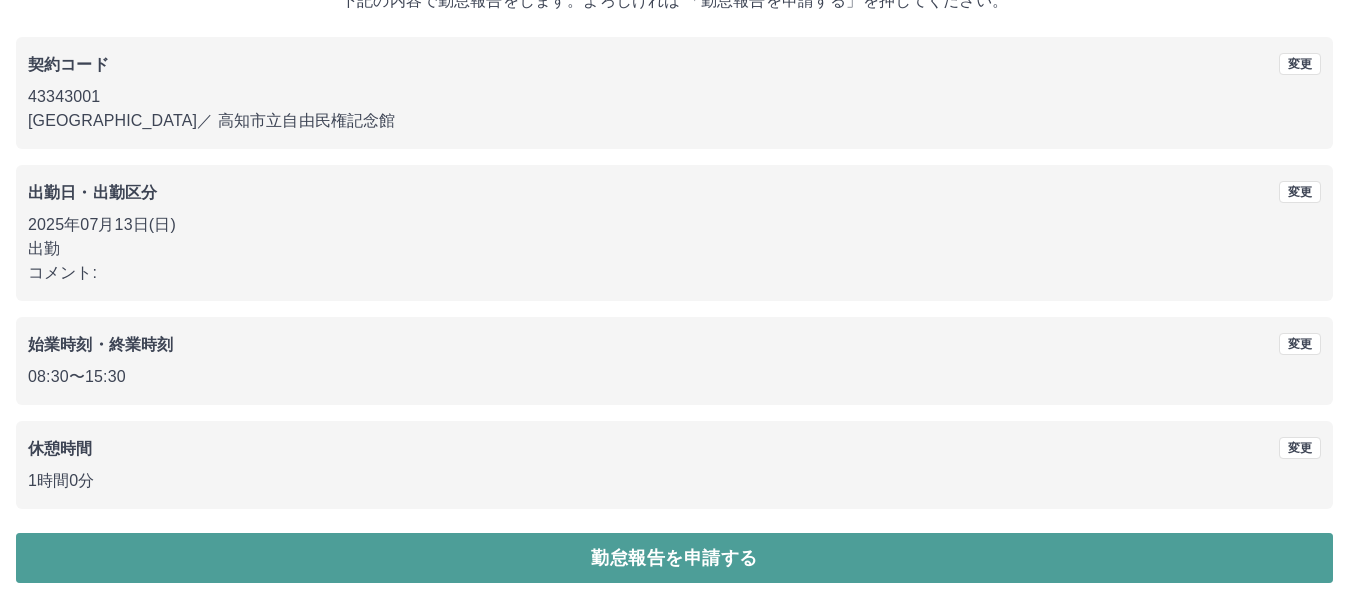 click on "勤怠報告を申請する" at bounding box center (674, 558) 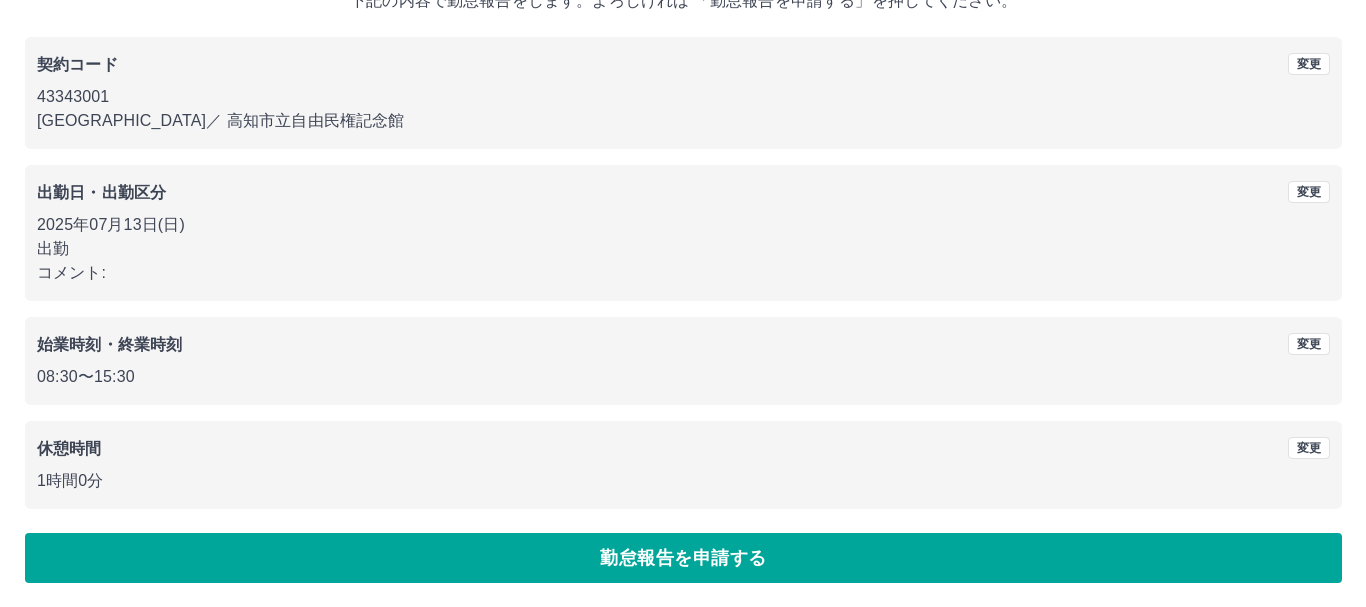 scroll, scrollTop: 0, scrollLeft: 0, axis: both 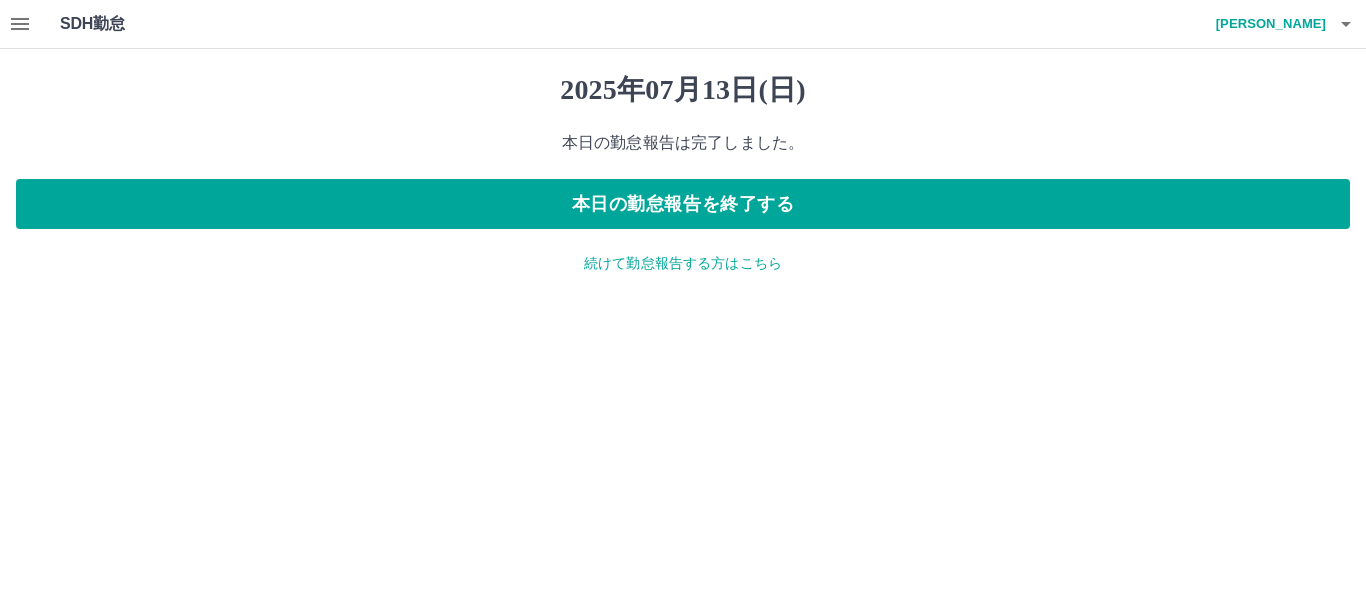 click on "続けて勤怠報告する方はこちら" at bounding box center (683, 263) 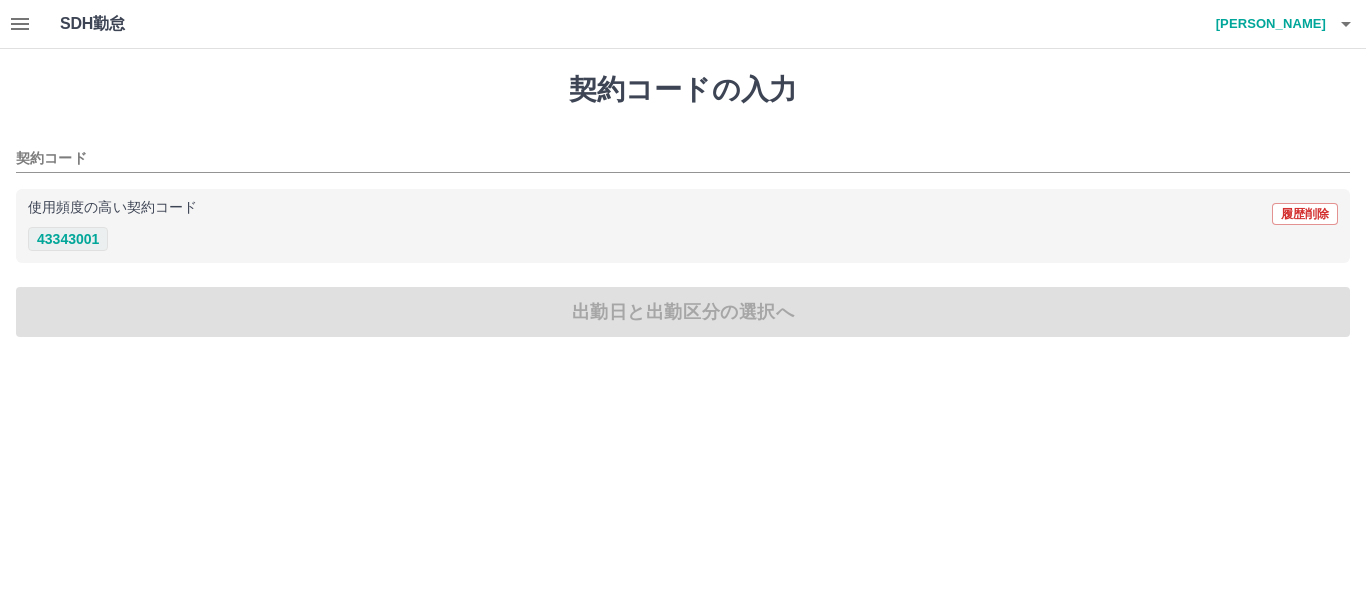 click on "43343001" at bounding box center (68, 239) 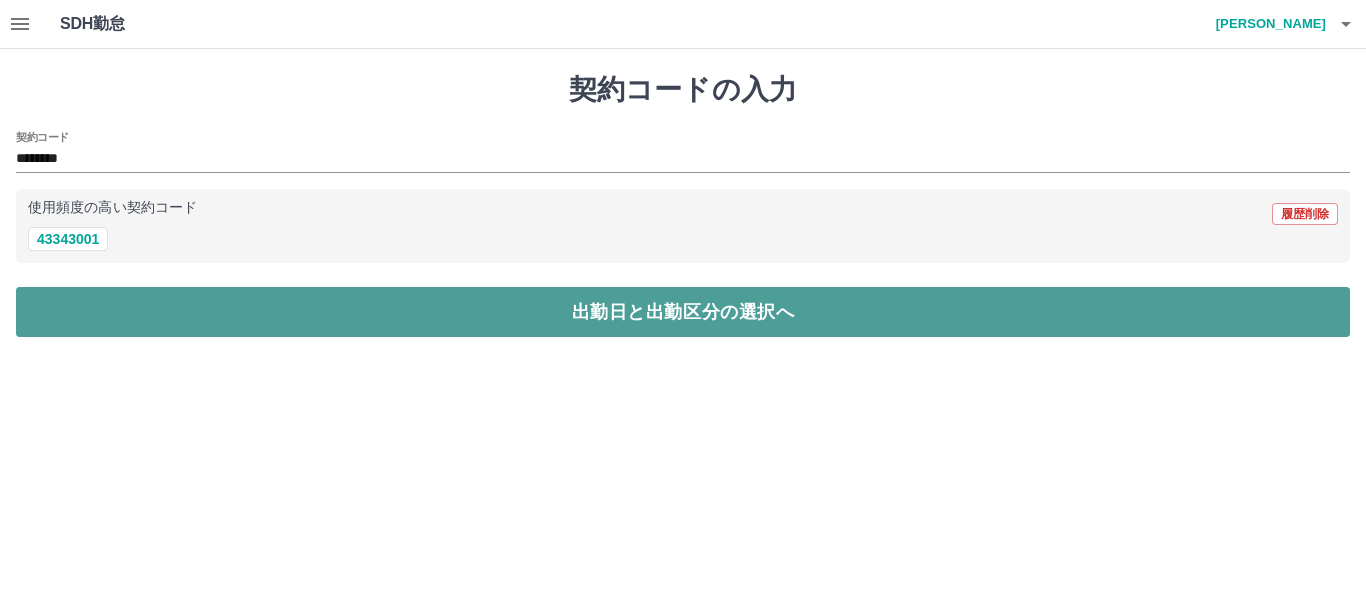 click on "出勤日と出勤区分の選択へ" at bounding box center [683, 312] 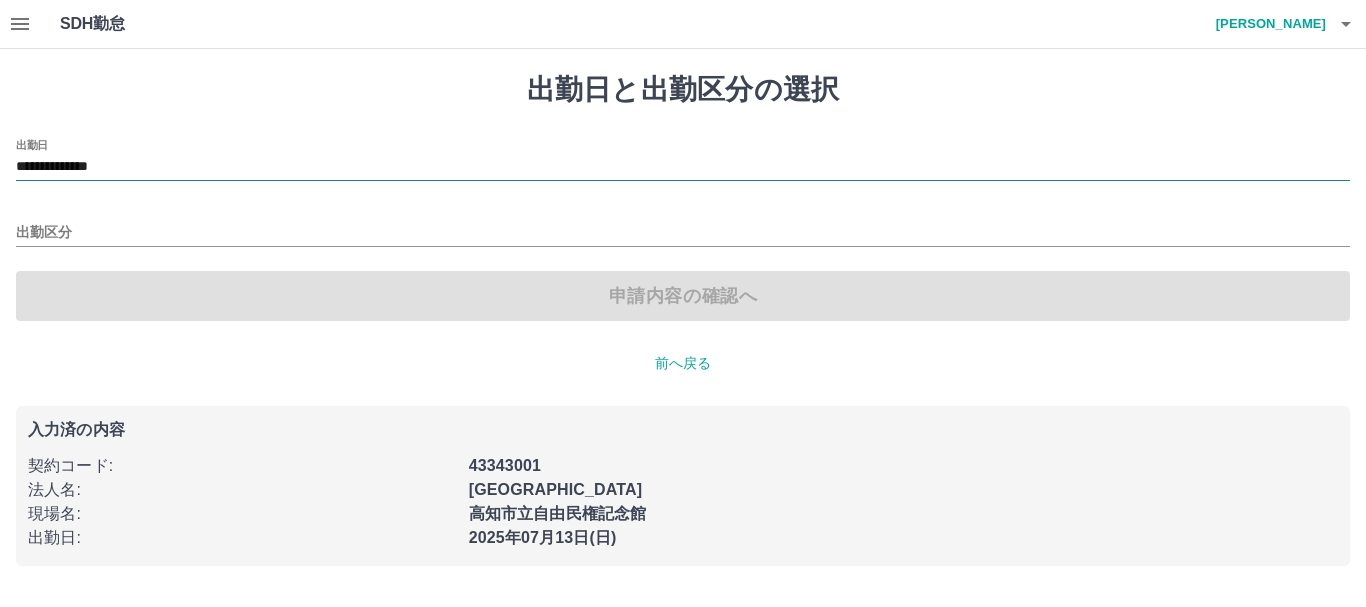 click on "**********" at bounding box center [683, 167] 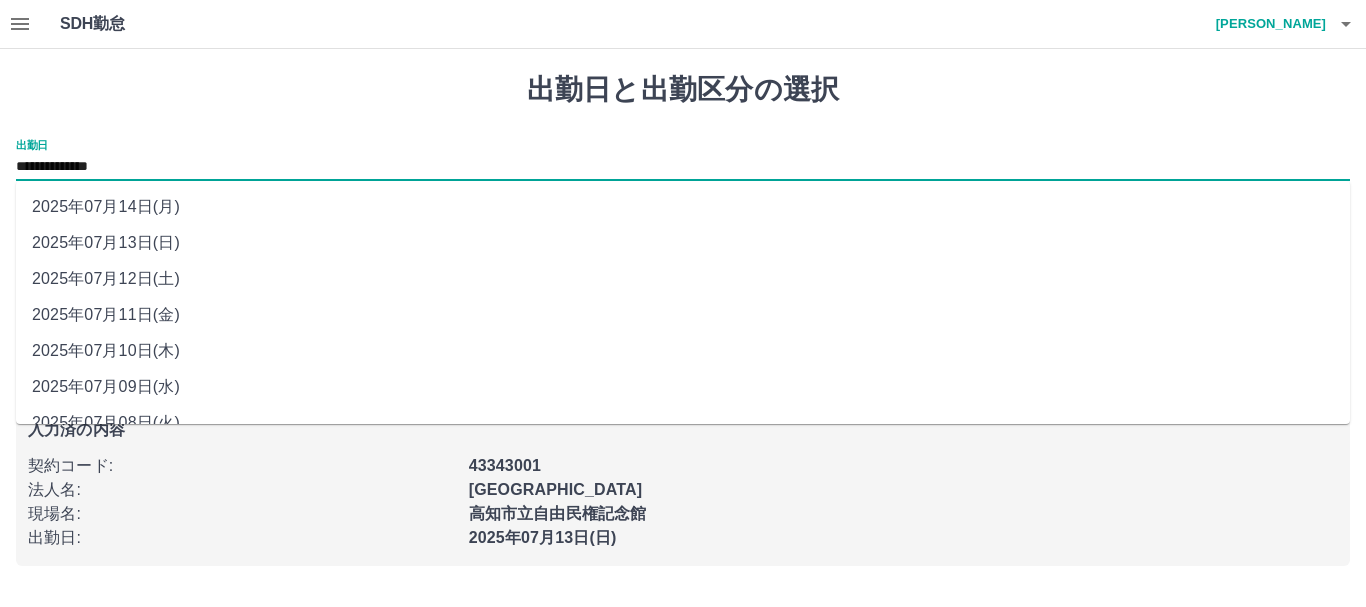 click on "2025年07月14日(月)" at bounding box center (683, 207) 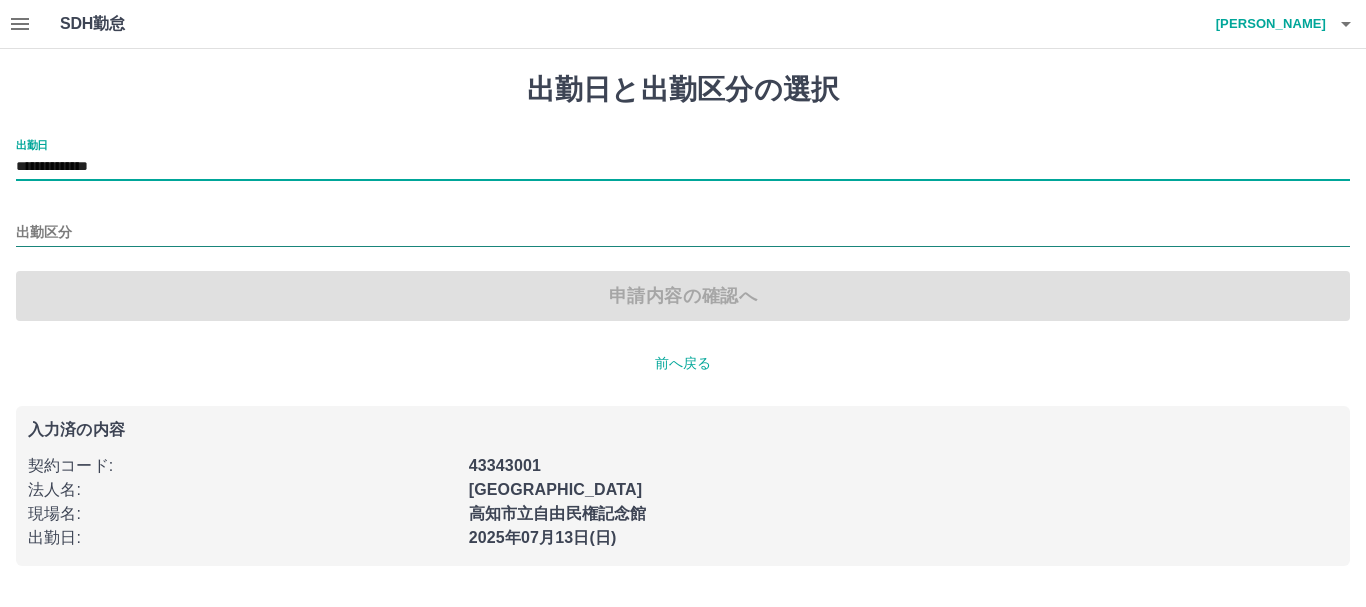 click on "出勤区分" at bounding box center (683, 233) 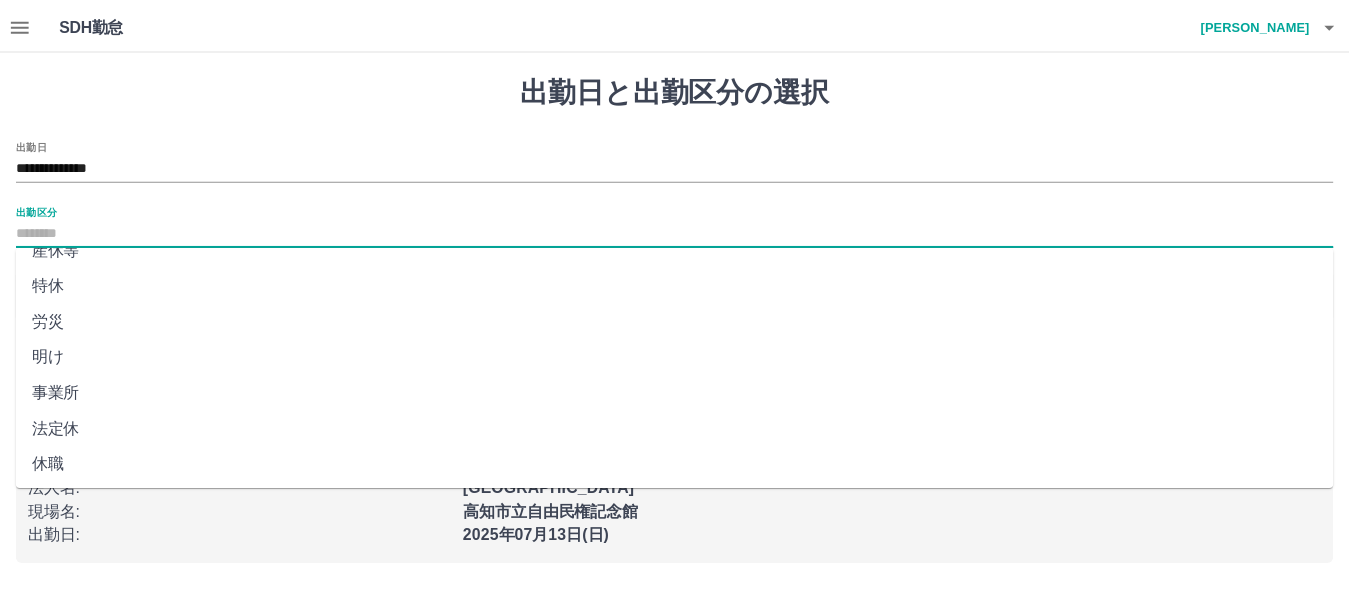 scroll, scrollTop: 421, scrollLeft: 0, axis: vertical 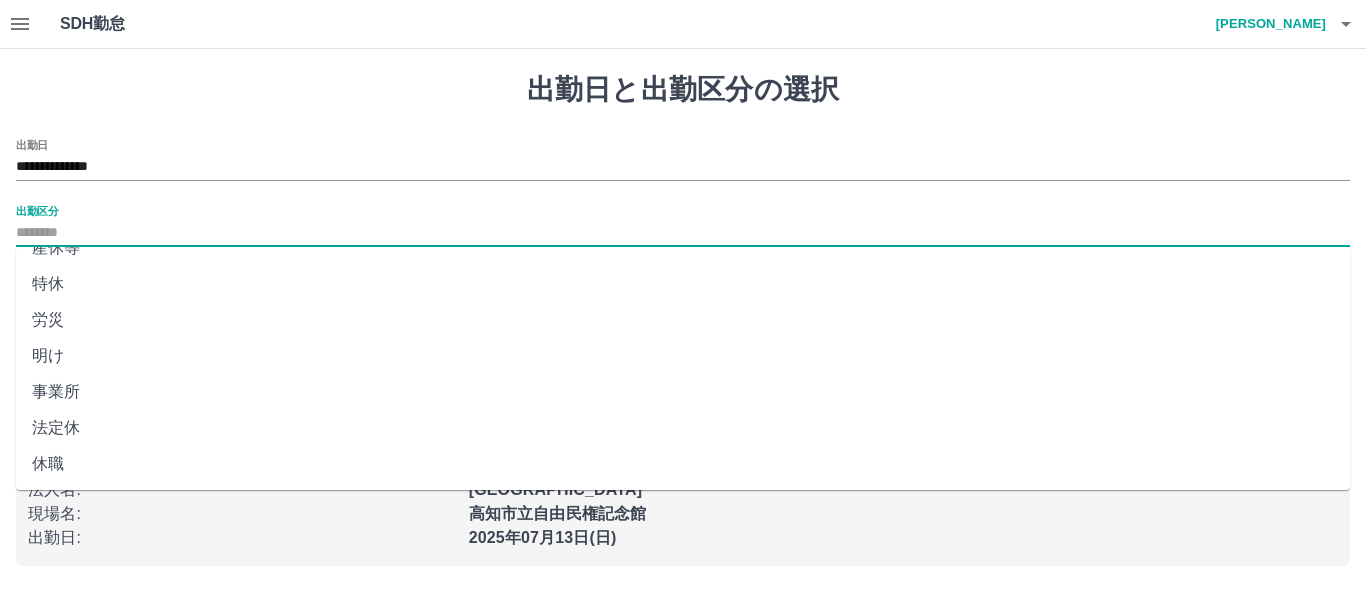 click on "法定休" at bounding box center [683, 428] 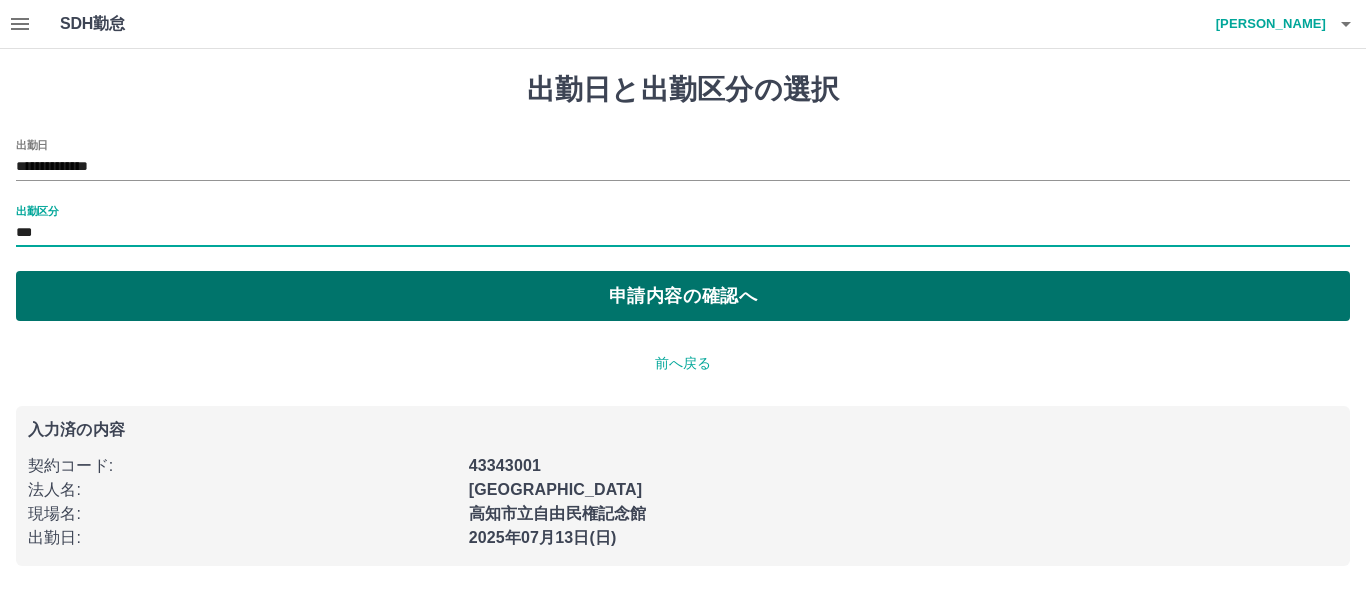 click on "申請内容の確認へ" at bounding box center (683, 296) 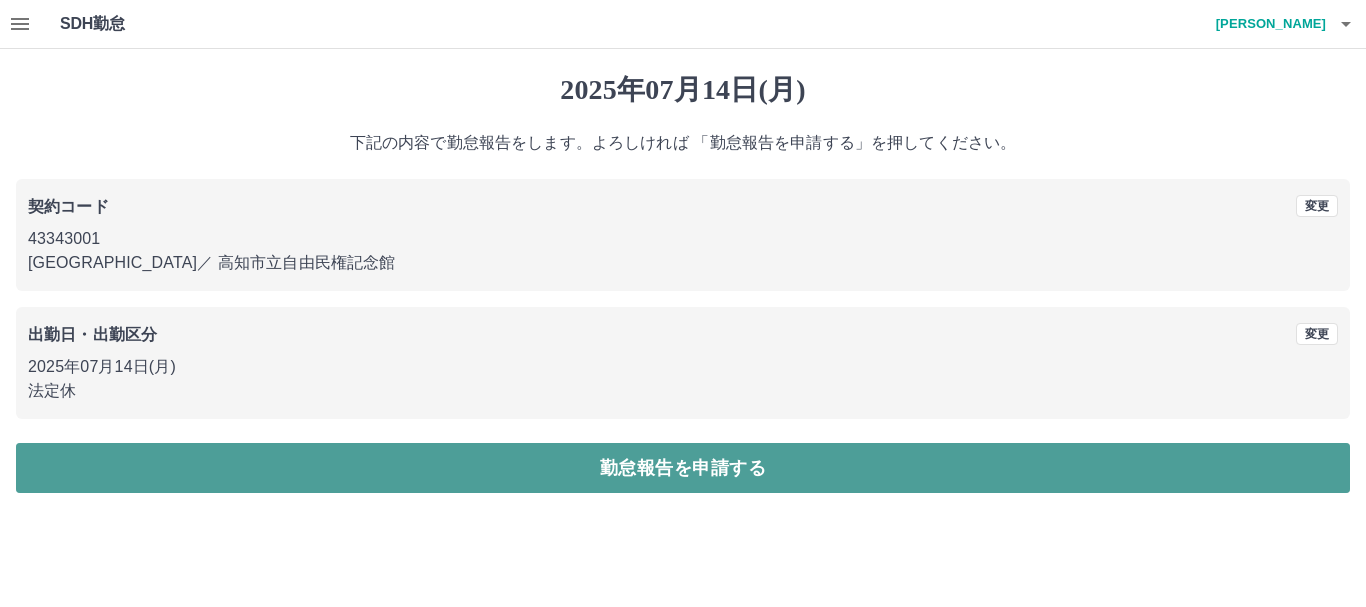 click on "勤怠報告を申請する" at bounding box center [683, 468] 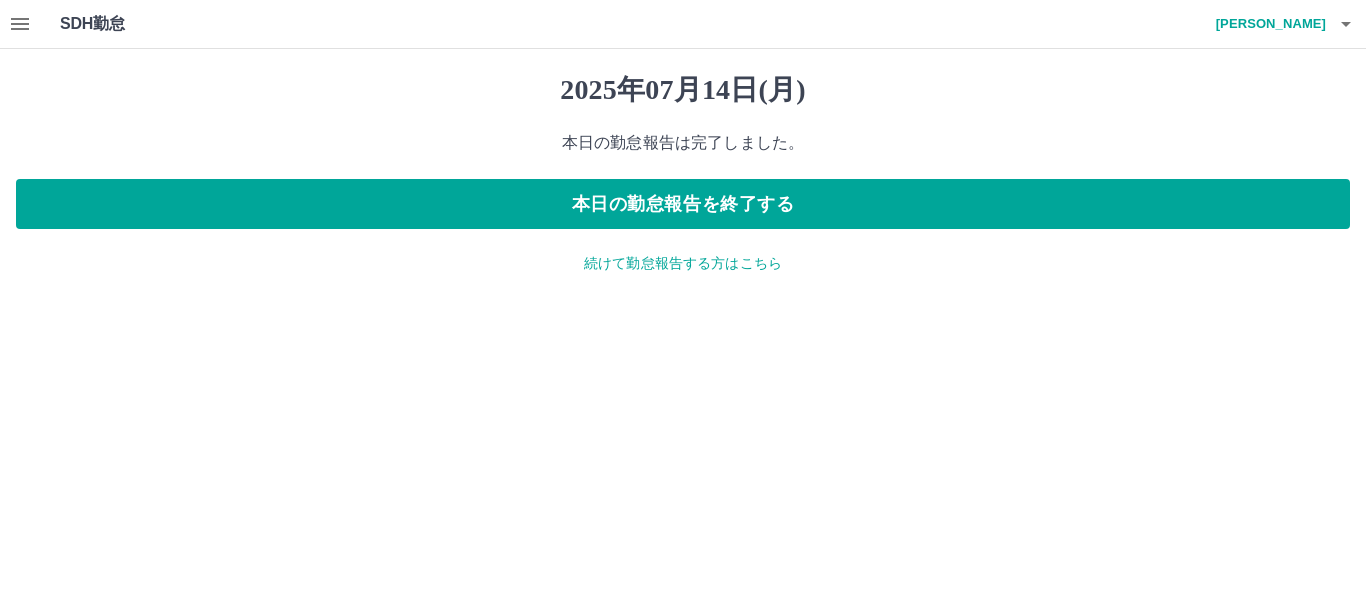click on "続けて勤怠報告する方はこちら" at bounding box center (683, 263) 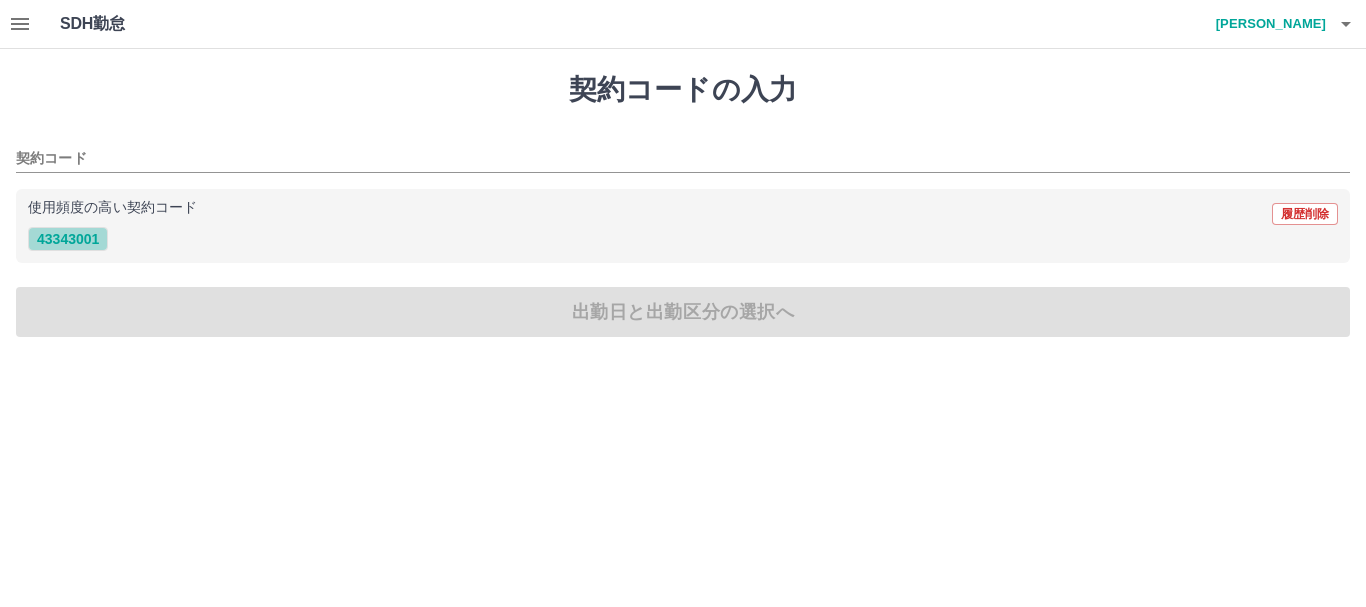 click on "43343001" at bounding box center (68, 239) 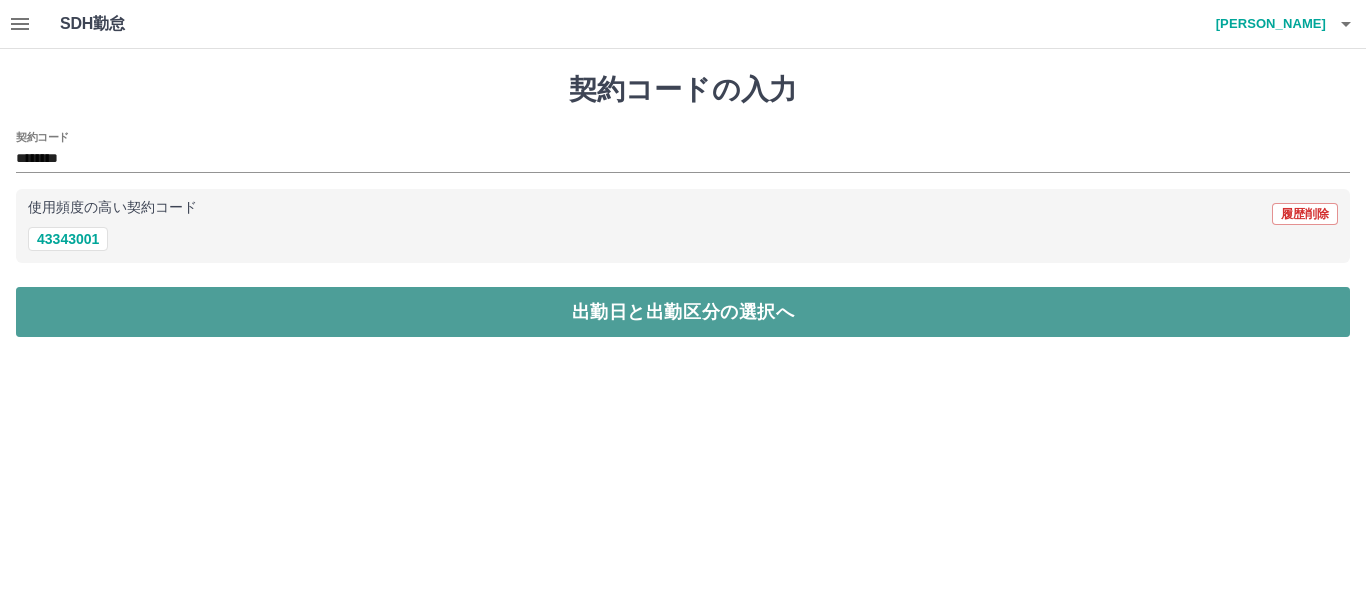 click on "出勤日と出勤区分の選択へ" at bounding box center (683, 312) 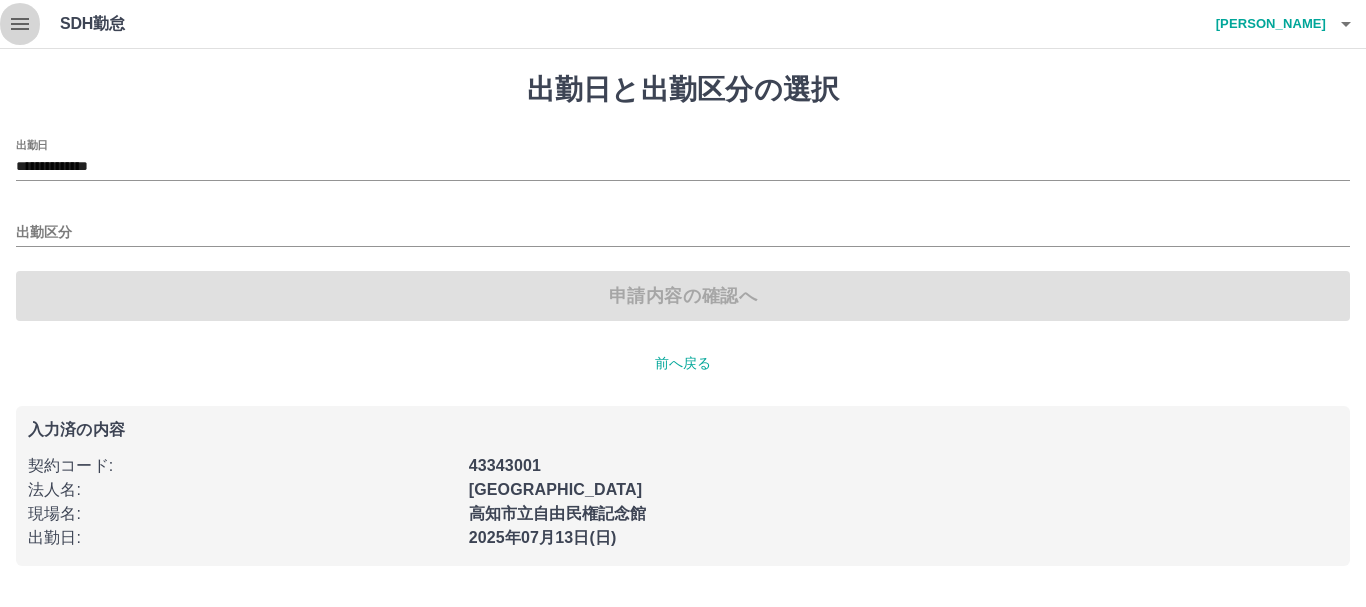 click 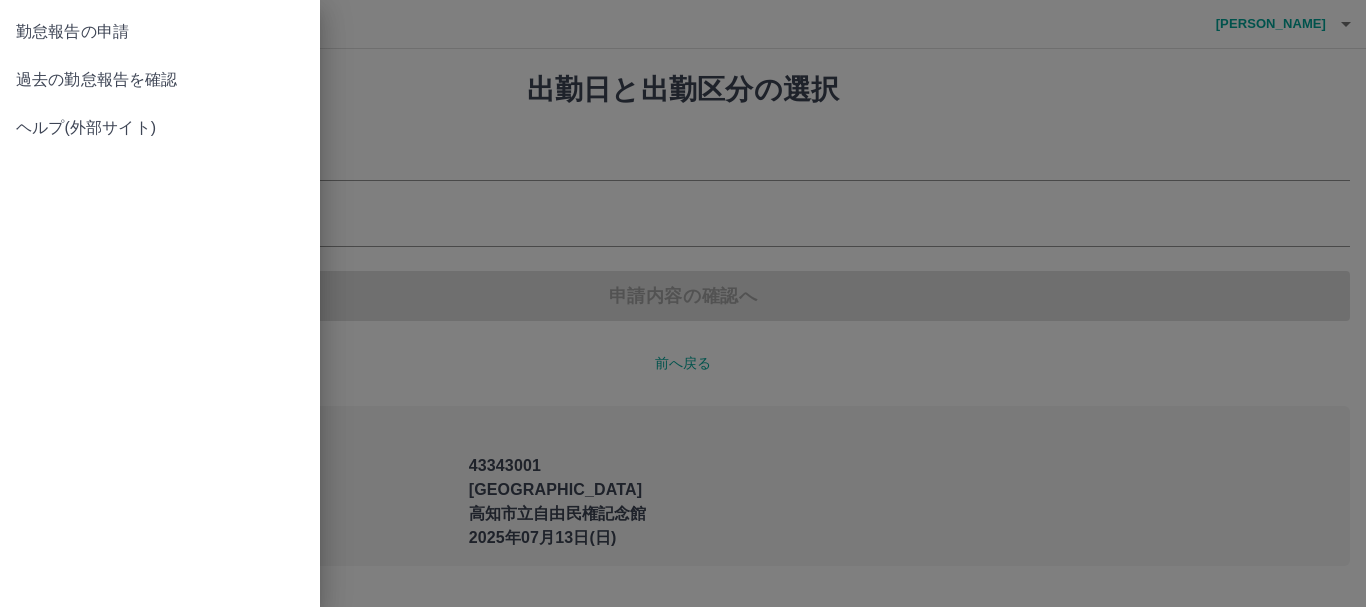 click on "過去の勤怠報告を確認" at bounding box center (160, 80) 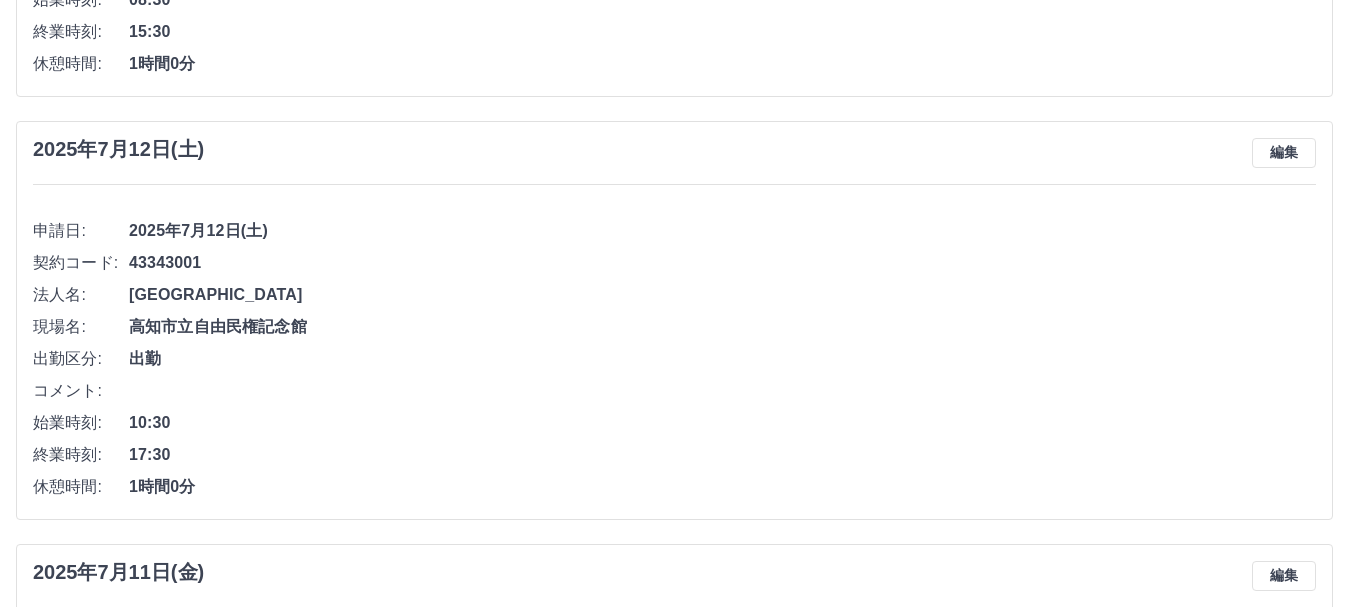 scroll, scrollTop: 800, scrollLeft: 0, axis: vertical 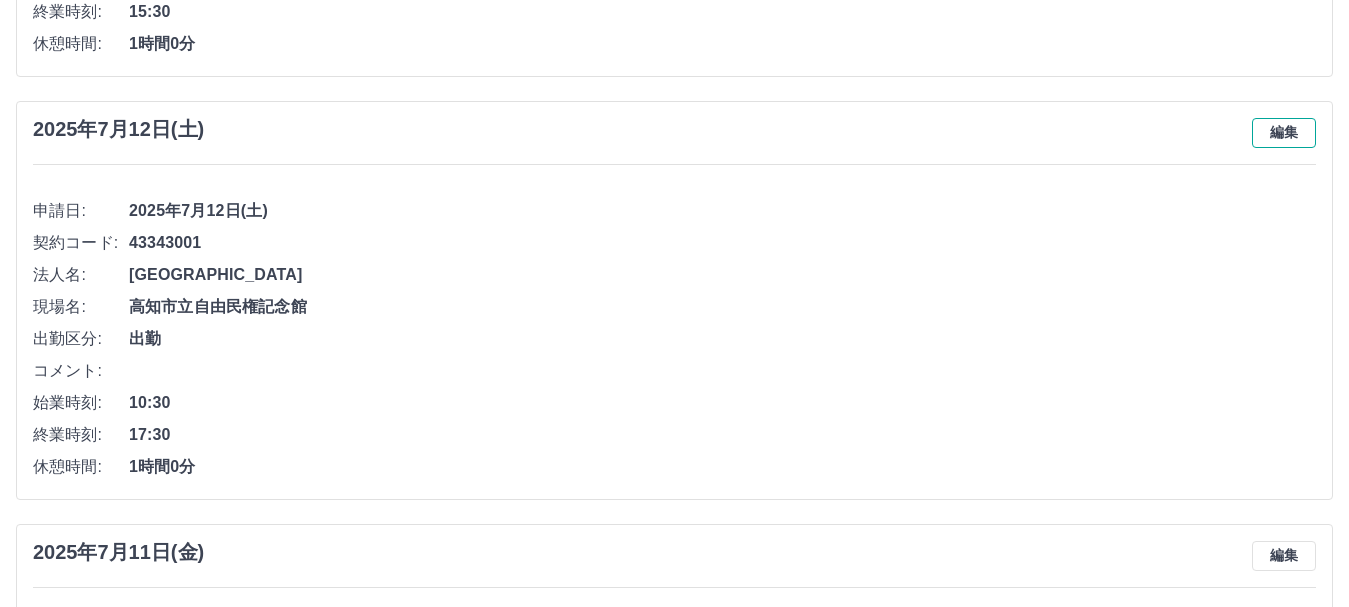 click on "編集" at bounding box center [1284, 133] 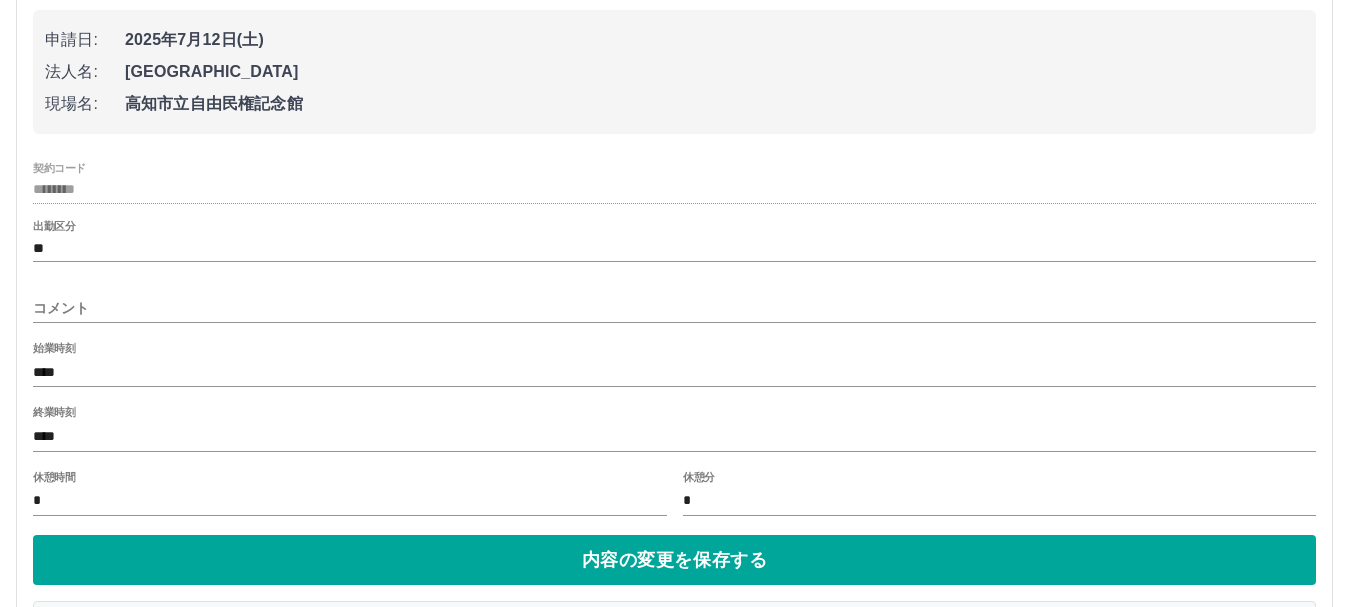 scroll, scrollTop: 1000, scrollLeft: 0, axis: vertical 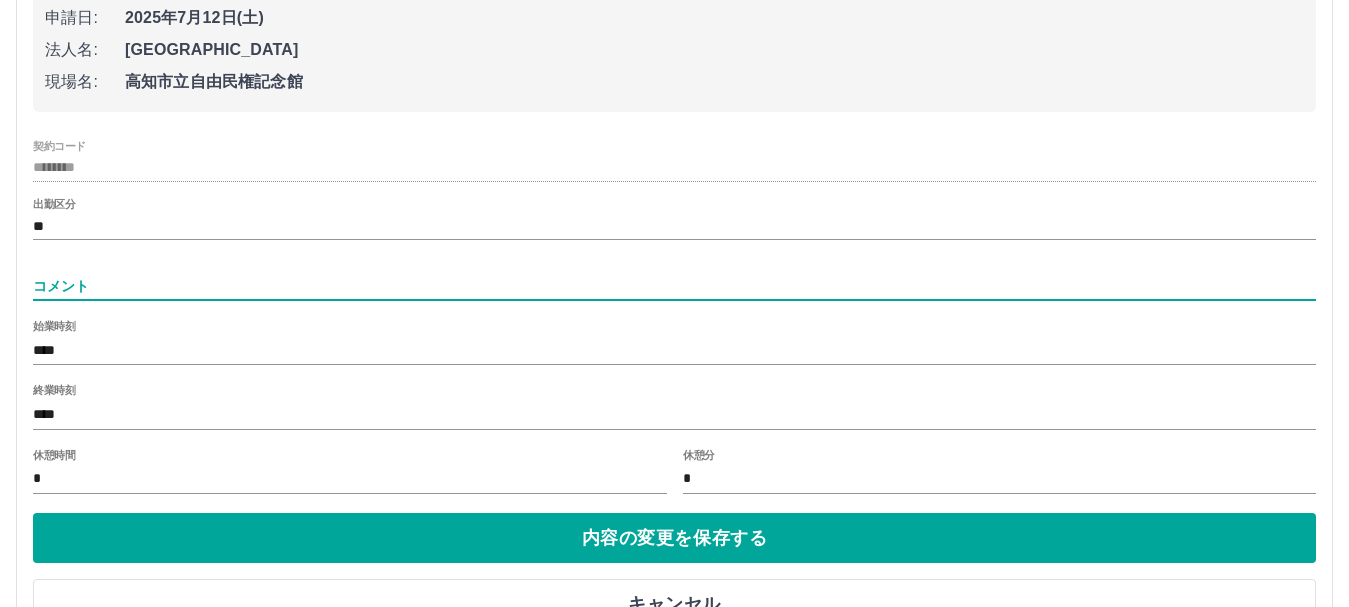 click on "コメント" at bounding box center [674, 286] 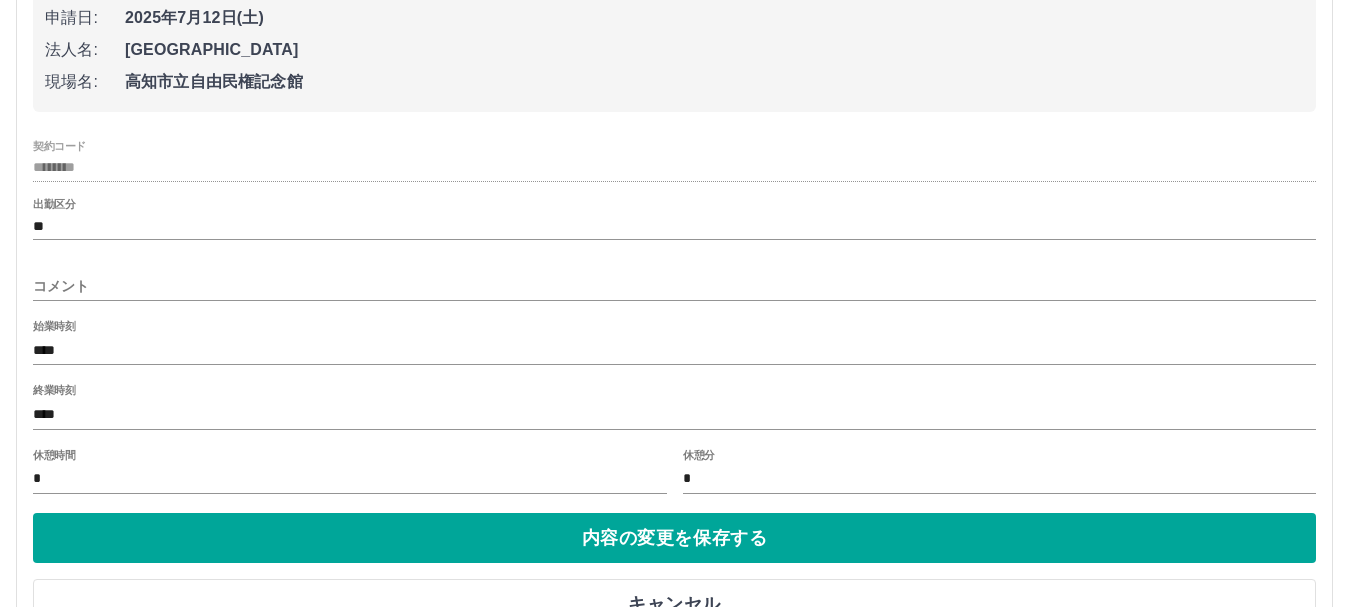 click on "****" at bounding box center (674, 414) 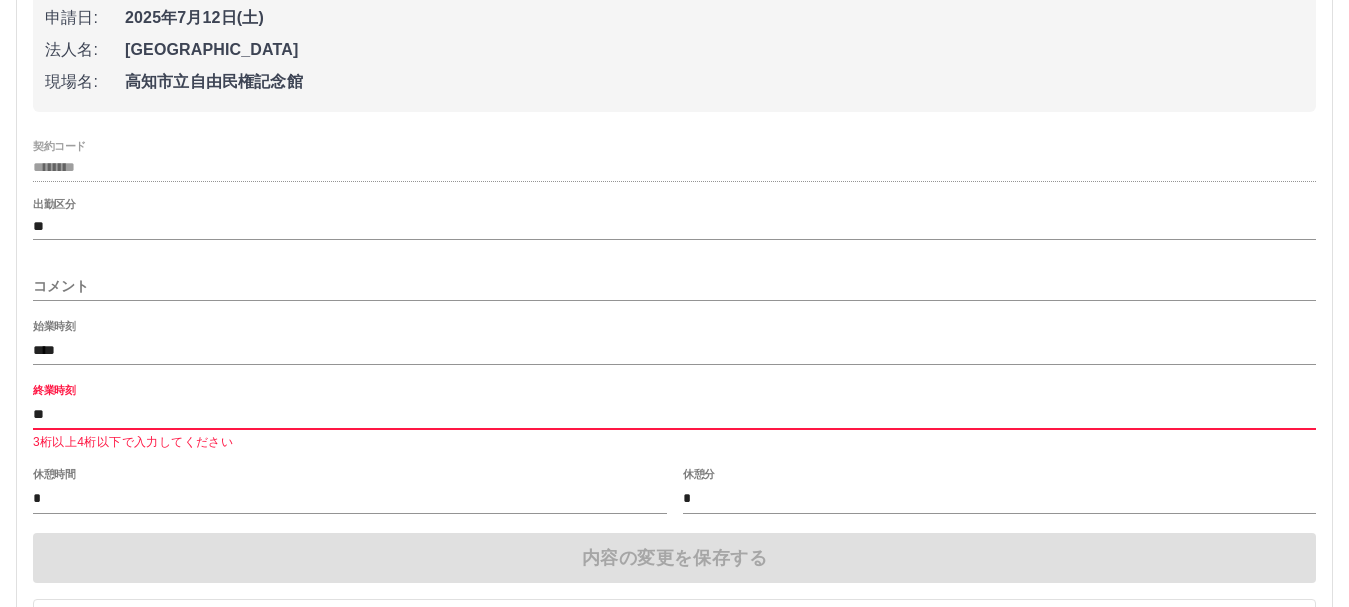 type on "*" 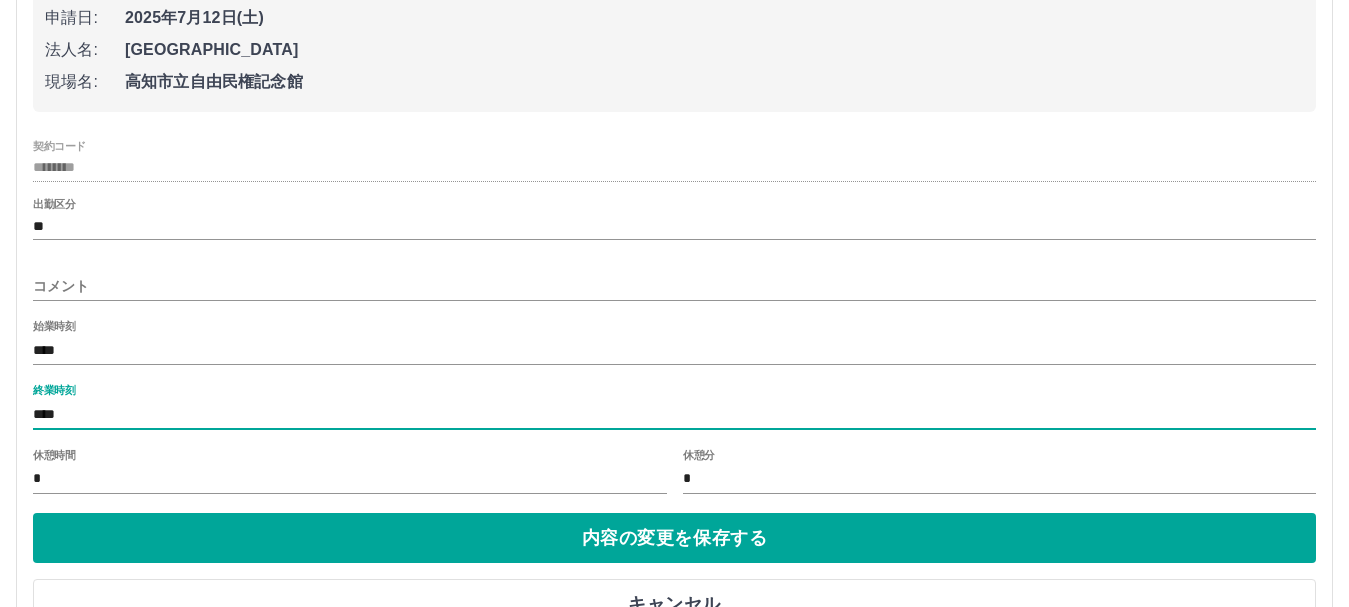type on "****" 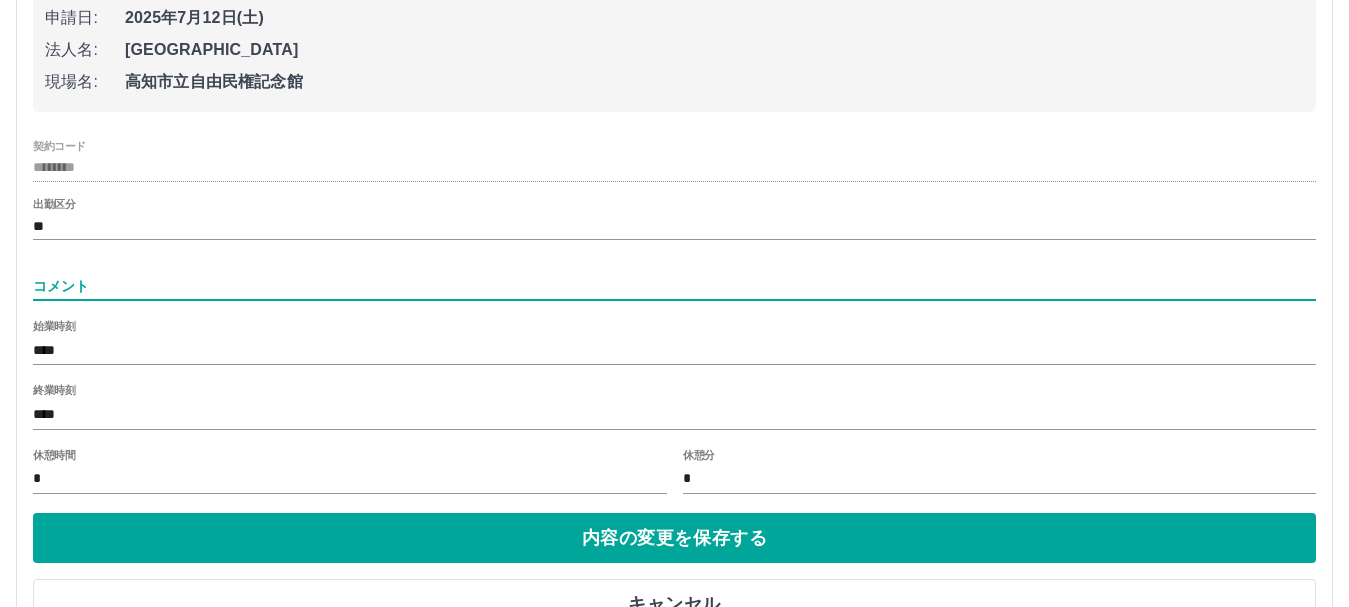 click on "コメント" at bounding box center (674, 286) 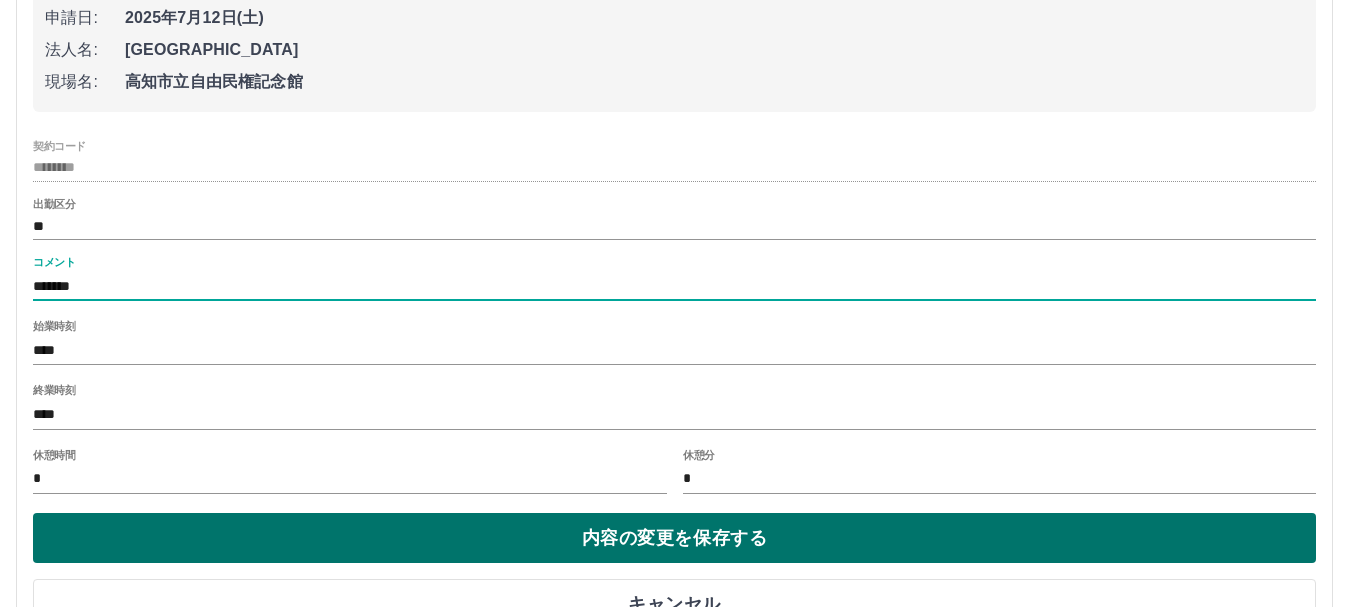 type on "*******" 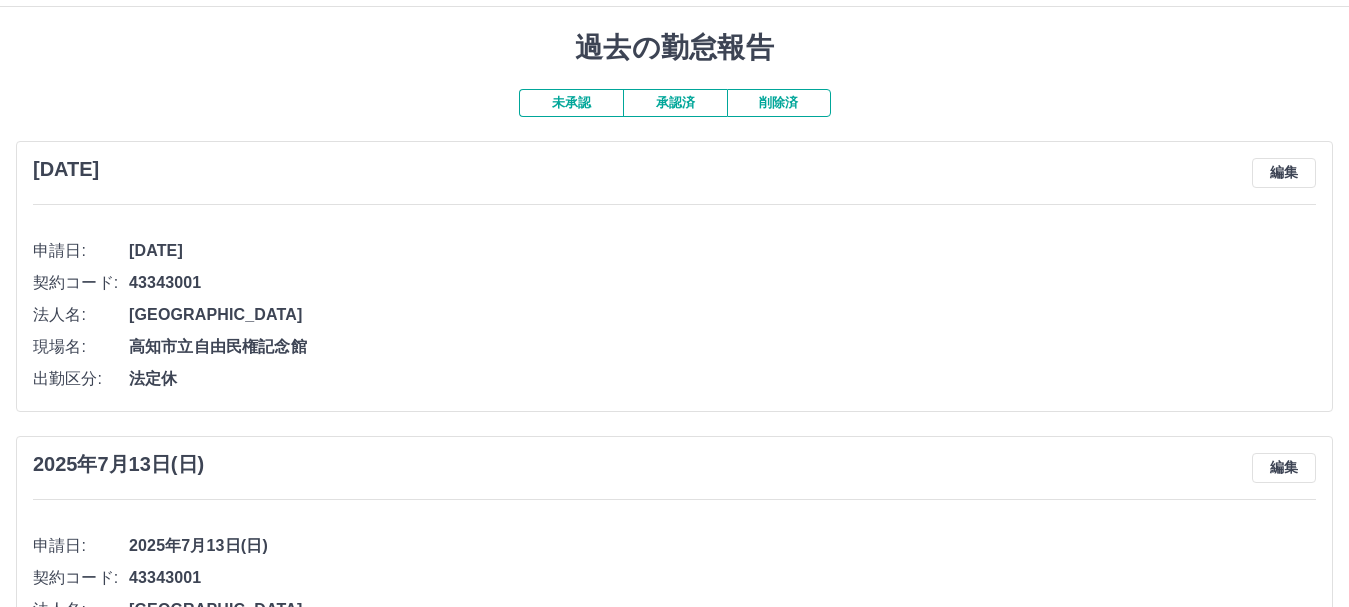 scroll, scrollTop: 7, scrollLeft: 0, axis: vertical 